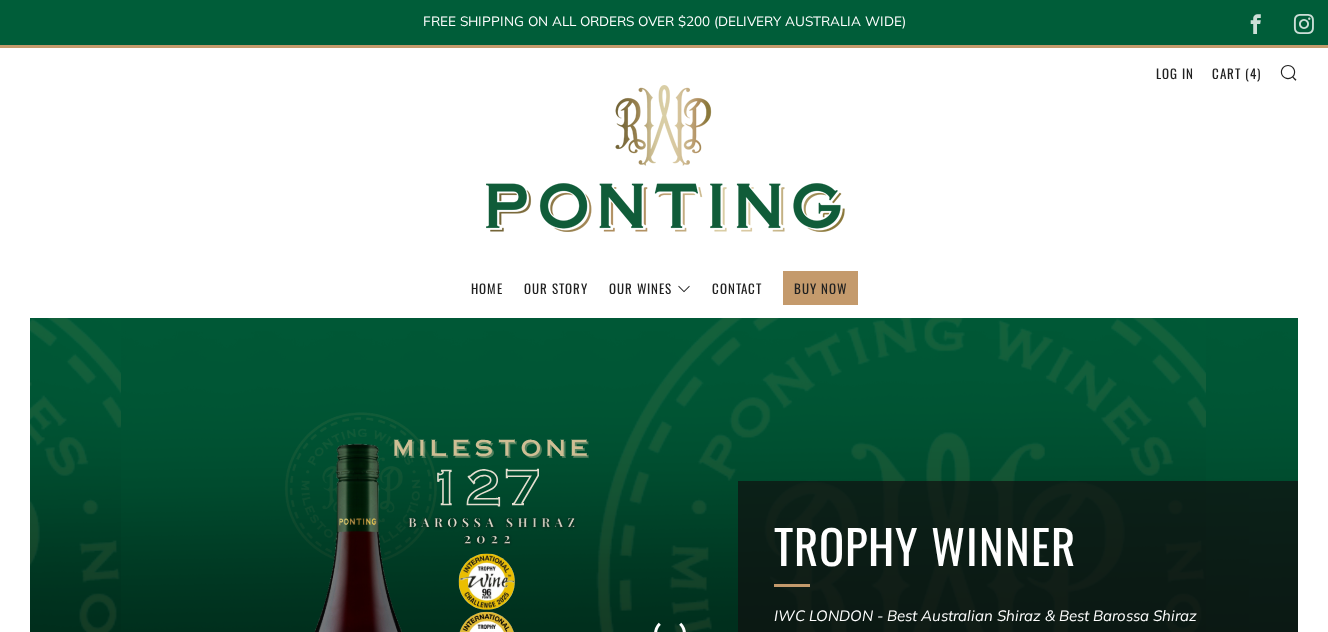 scroll, scrollTop: 0, scrollLeft: 0, axis: both 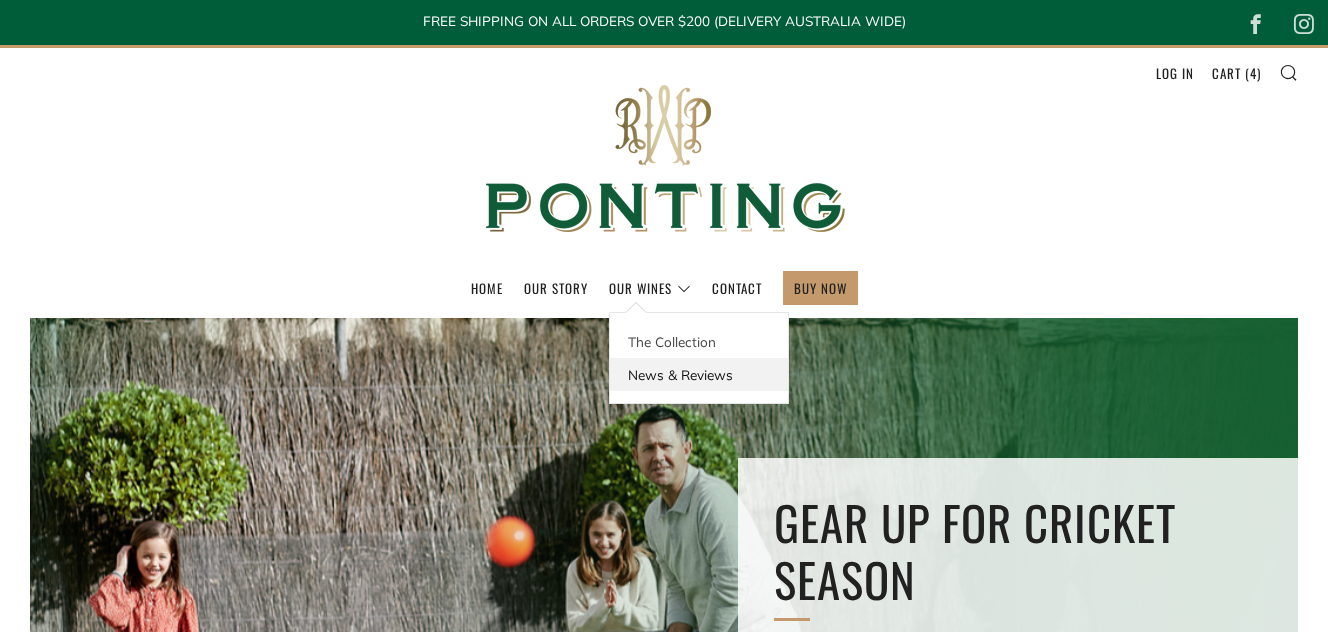 click on "News & Reviews" at bounding box center (699, 374) 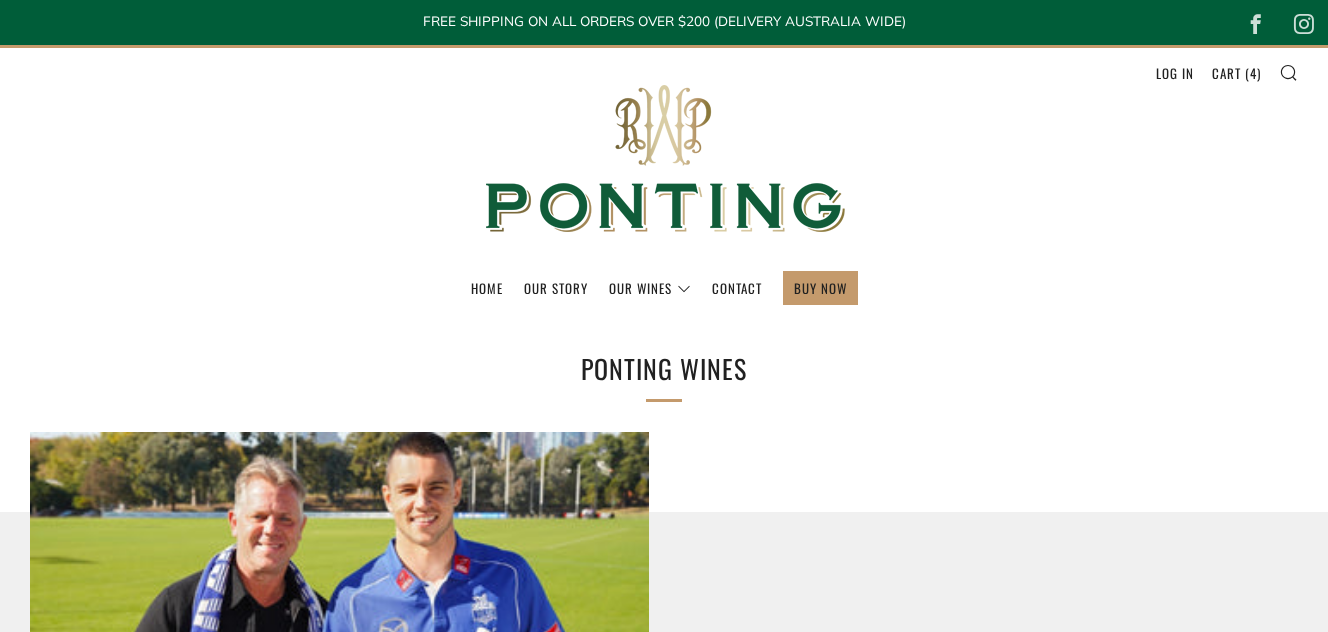scroll, scrollTop: 0, scrollLeft: 0, axis: both 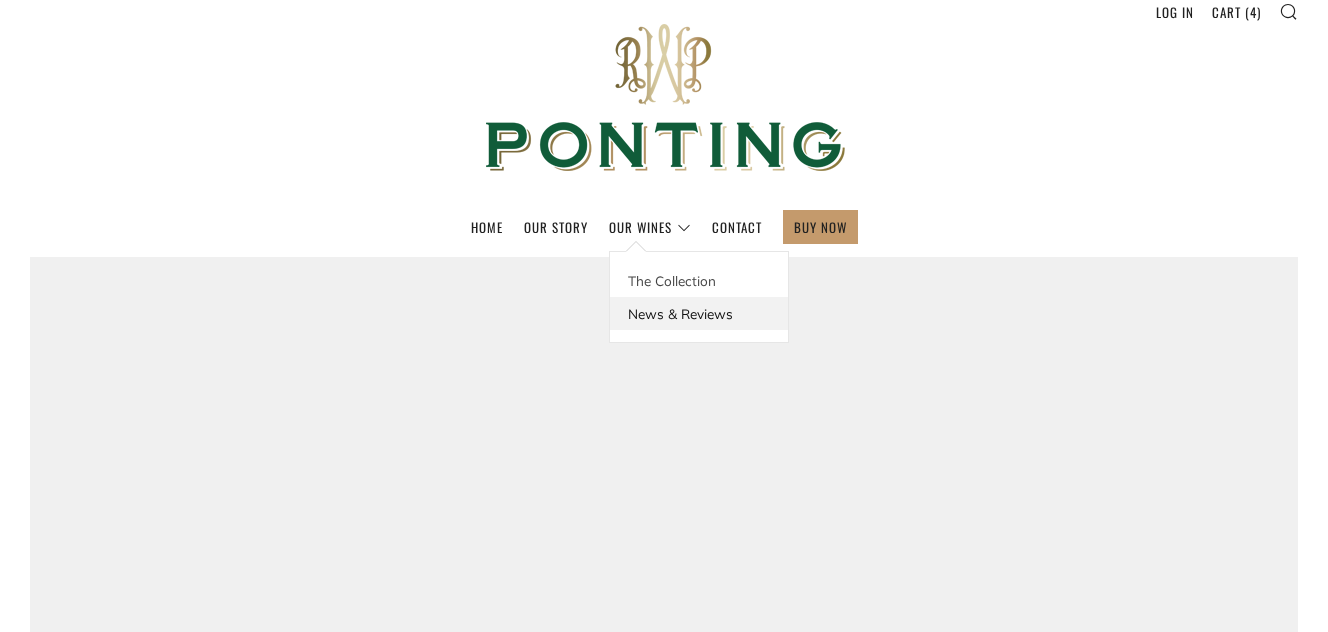 click on "News & Reviews" at bounding box center [699, 313] 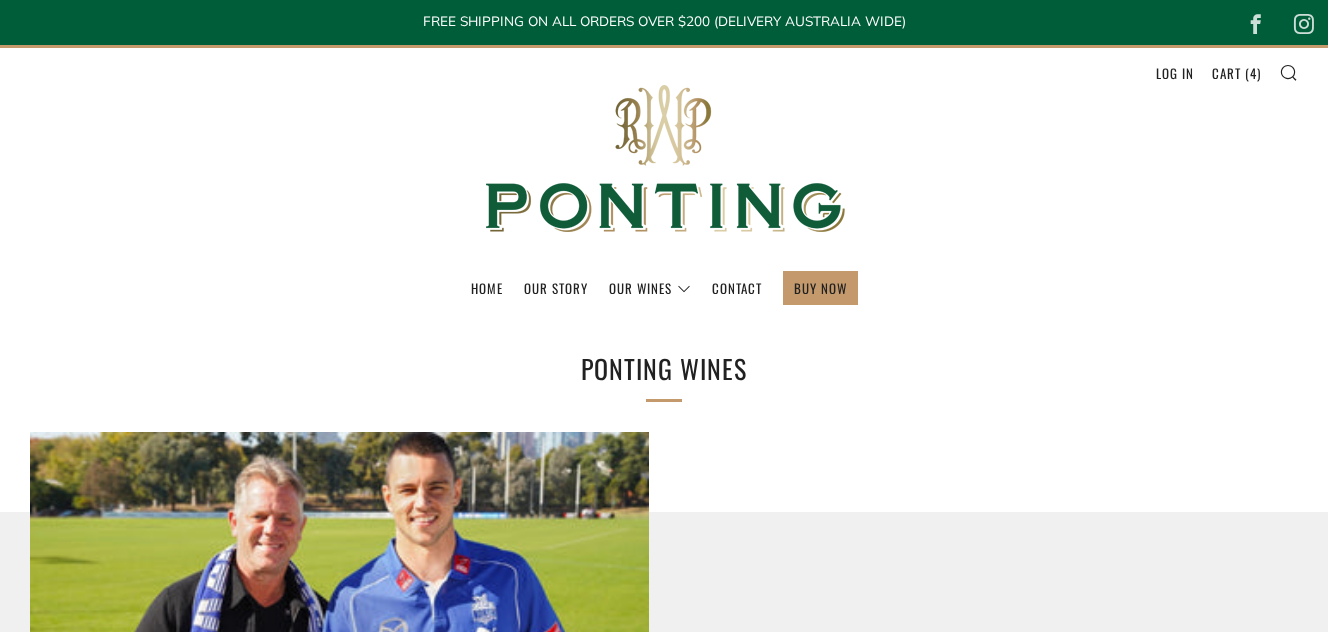 scroll, scrollTop: 0, scrollLeft: 0, axis: both 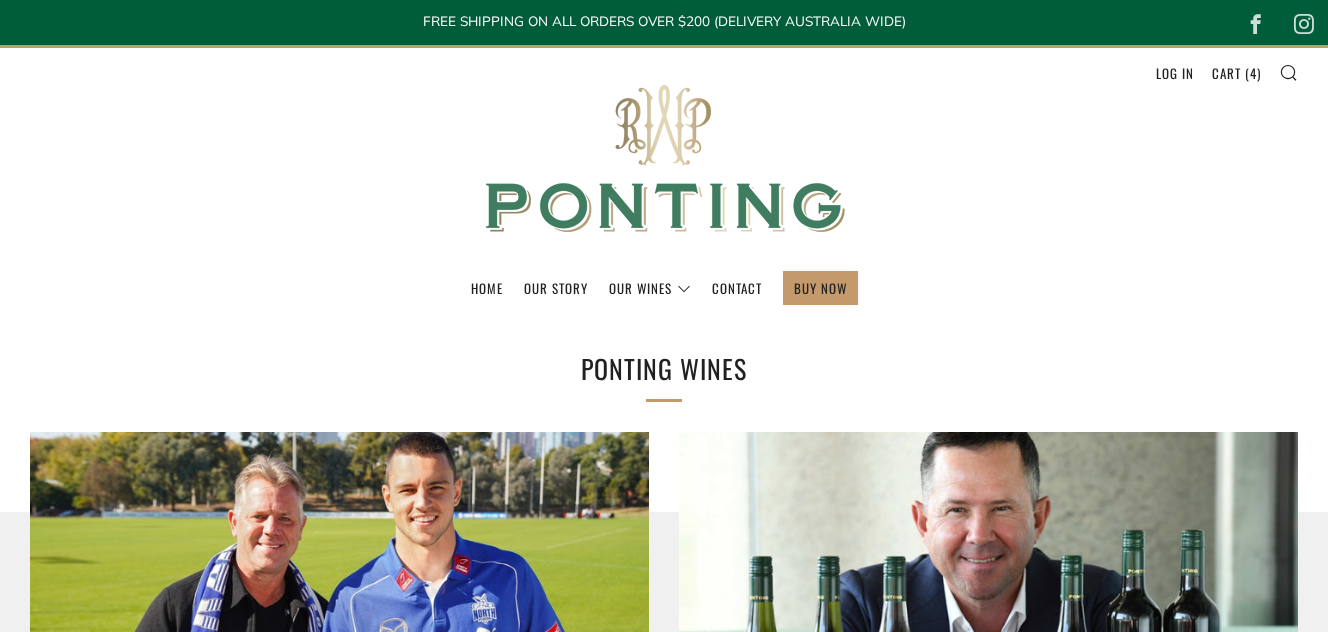 click at bounding box center (664, 159) 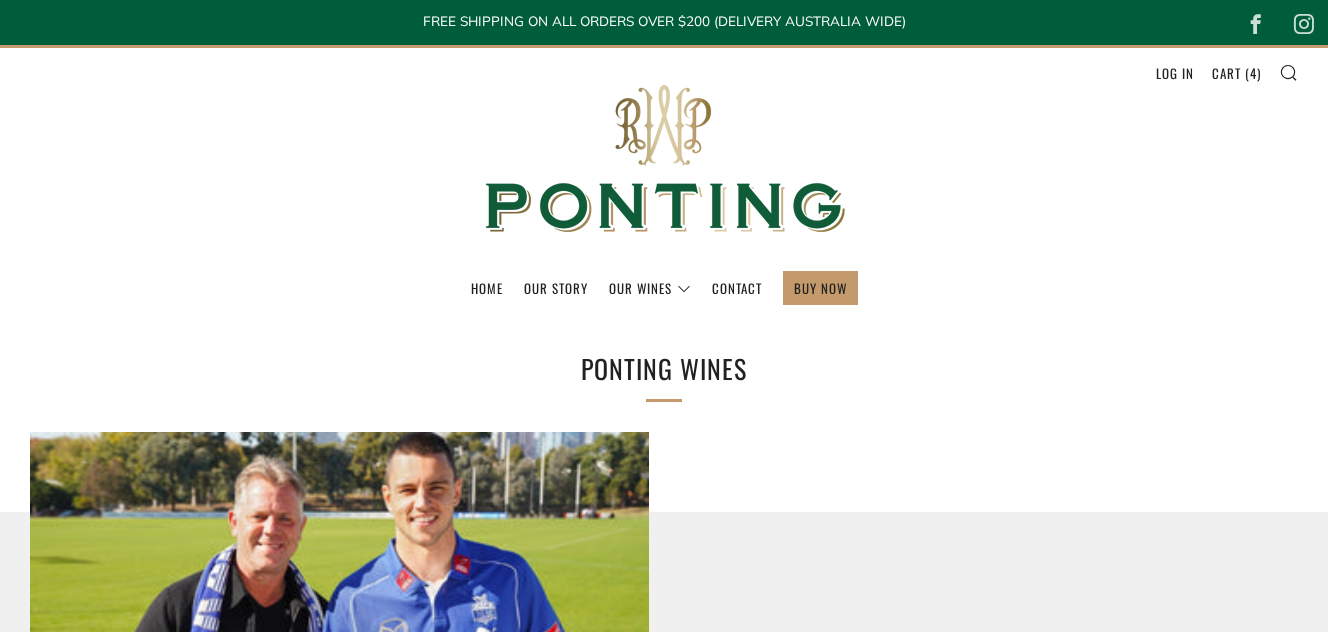 scroll, scrollTop: 0, scrollLeft: 0, axis: both 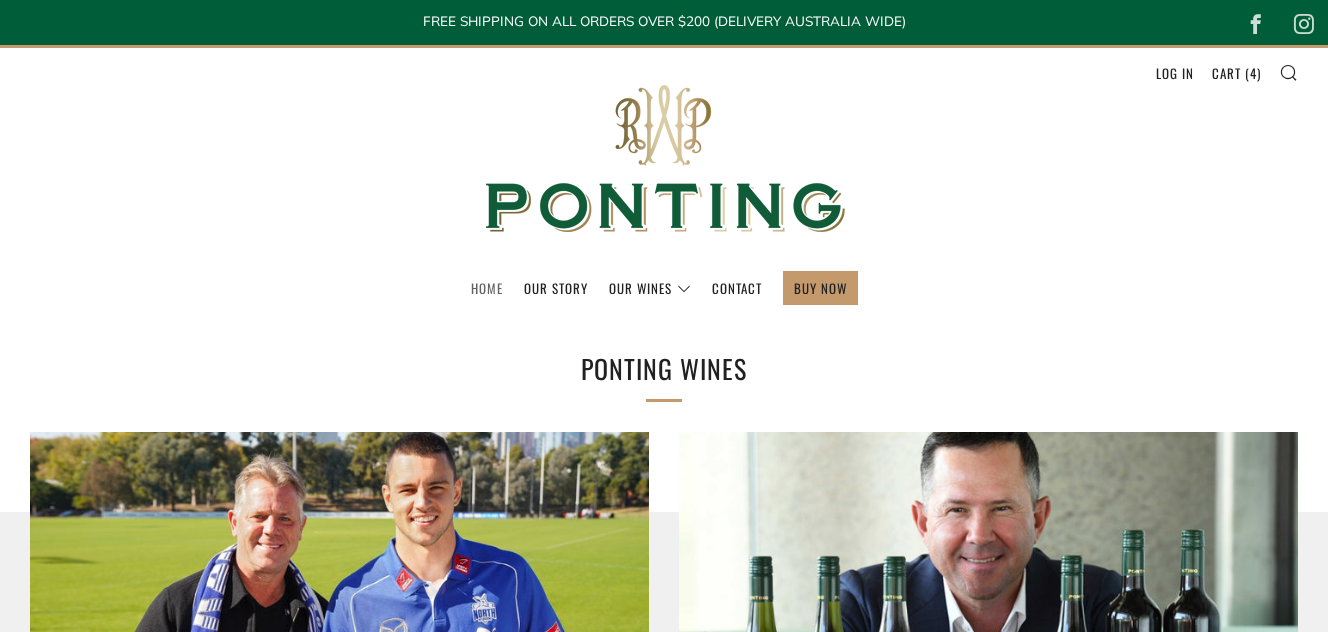 click on "Home" at bounding box center [487, 288] 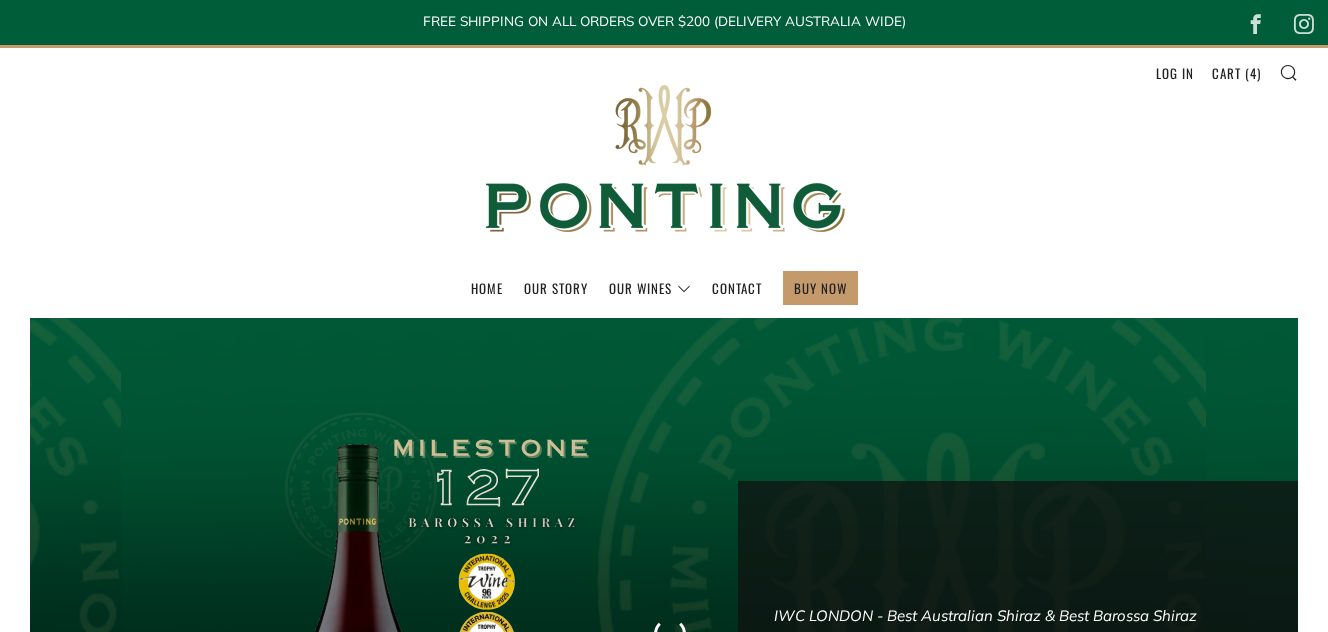 scroll, scrollTop: 0, scrollLeft: 0, axis: both 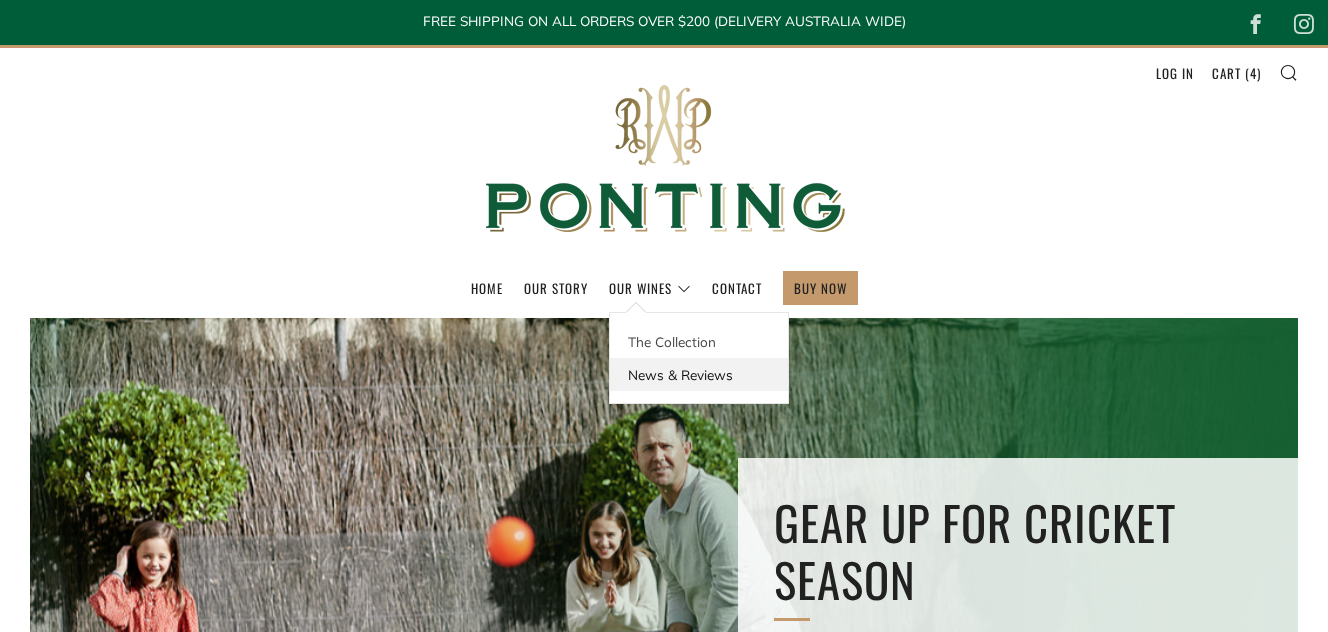 click on "News & Reviews" at bounding box center [699, 374] 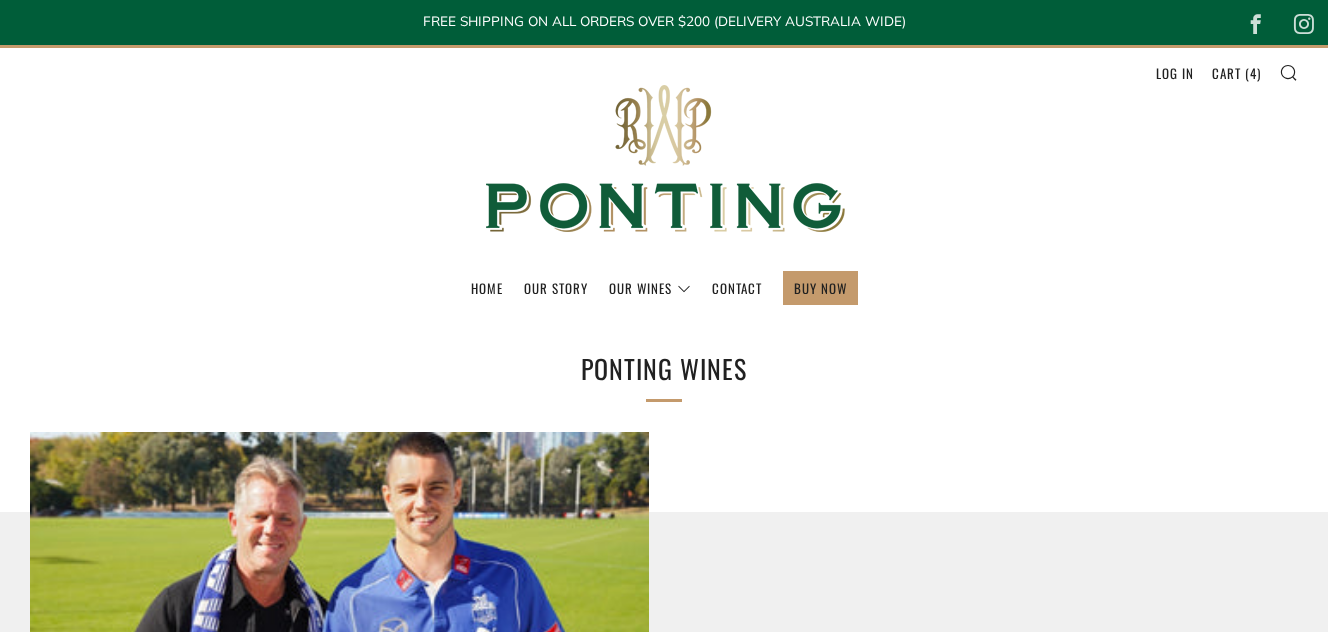 scroll, scrollTop: 0, scrollLeft: 0, axis: both 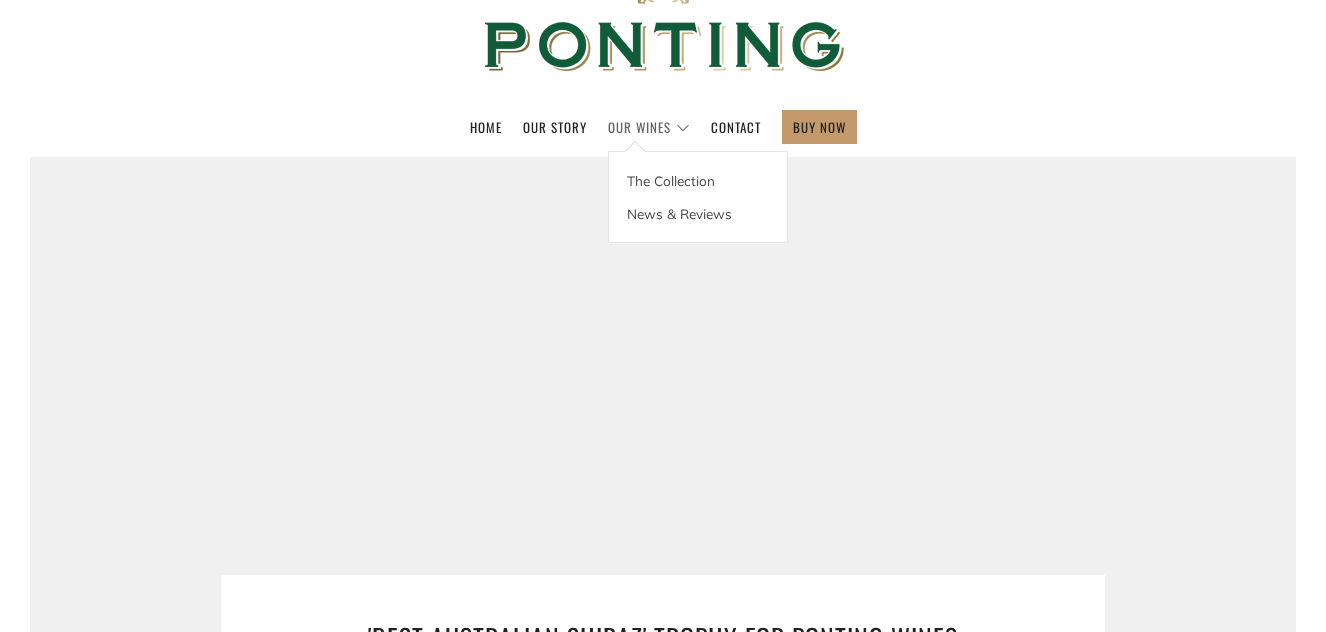 click on "Our Wines" at bounding box center [649, 127] 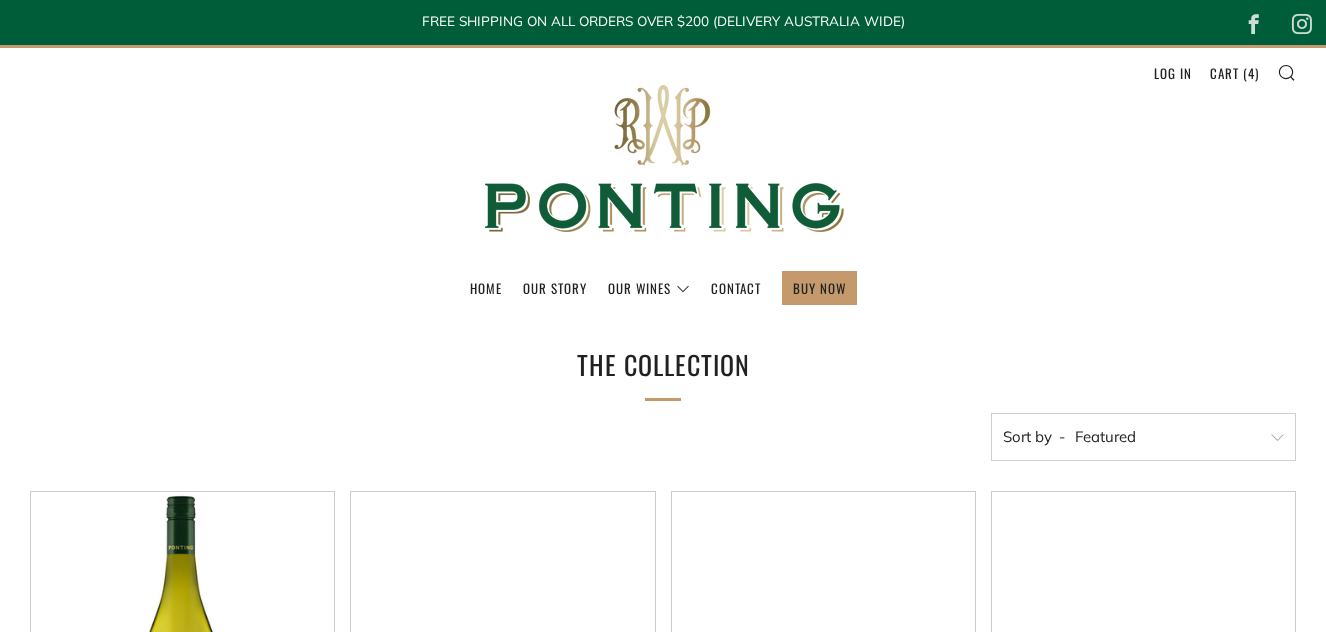 scroll, scrollTop: 0, scrollLeft: 0, axis: both 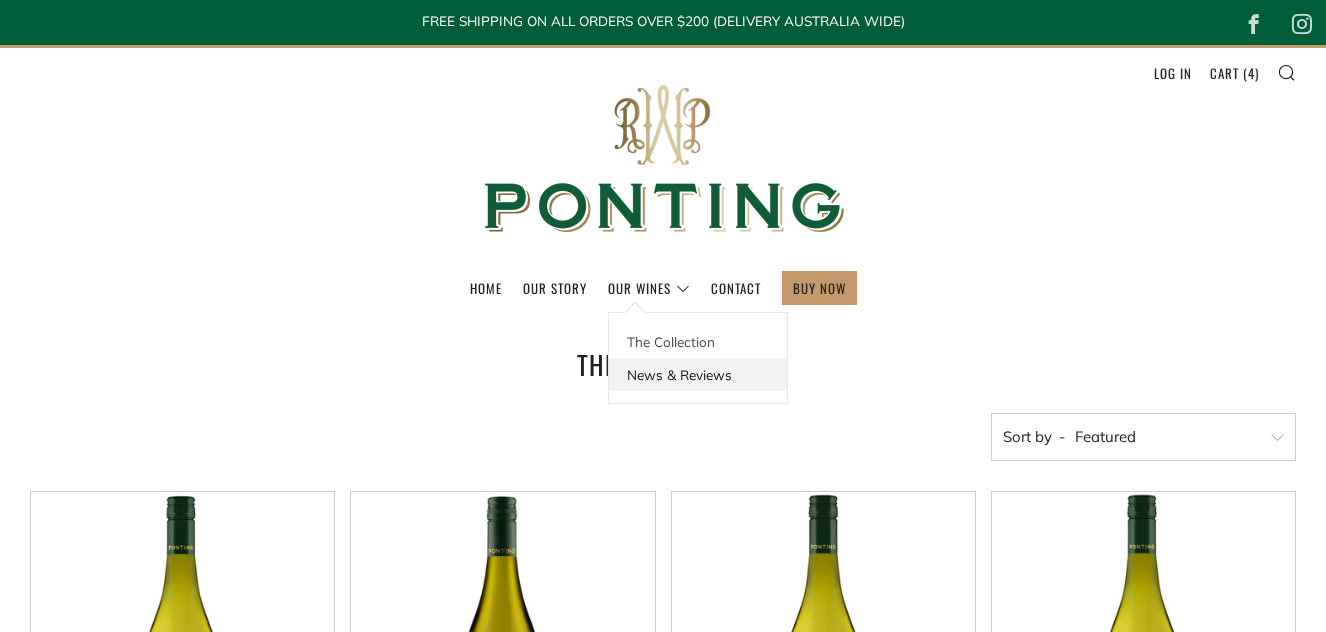 click on "News & Reviews" at bounding box center (698, 374) 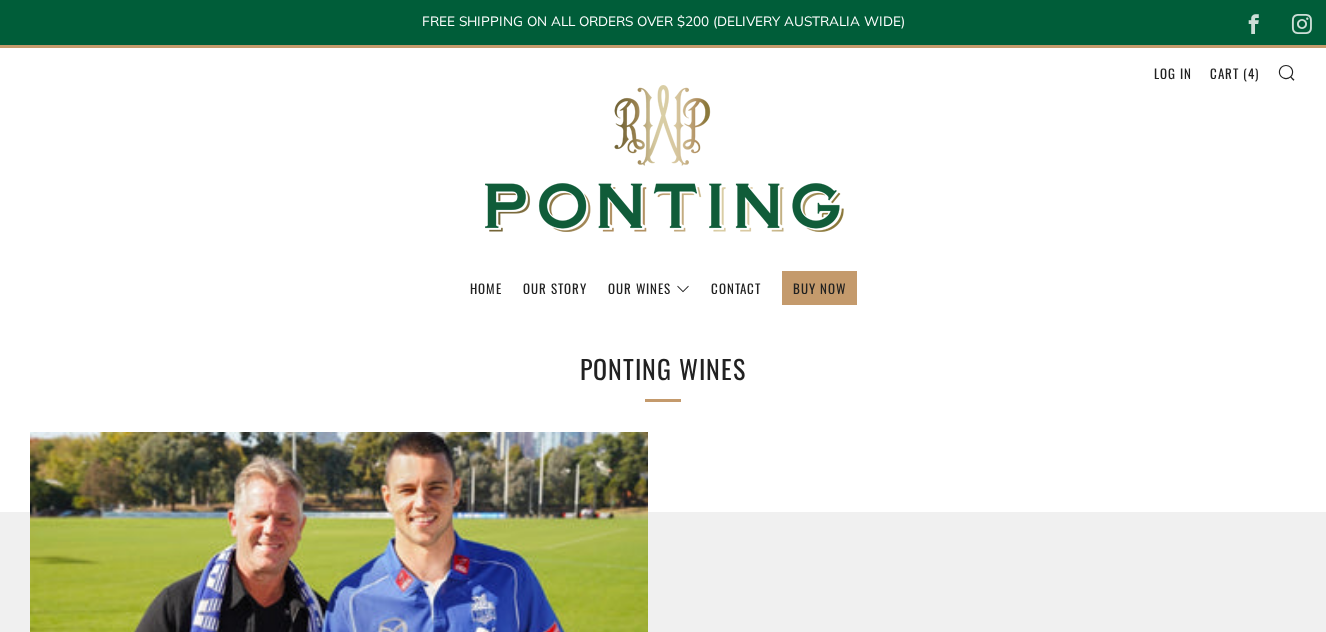 scroll, scrollTop: 0, scrollLeft: 0, axis: both 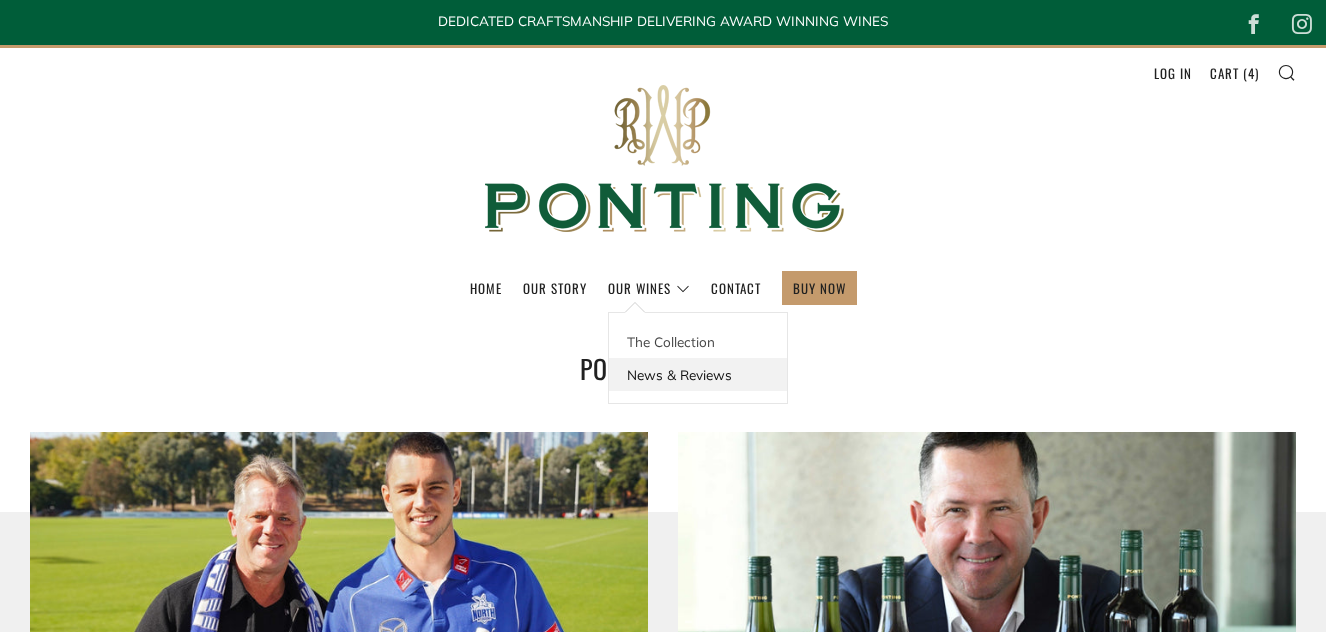 click on "News & Reviews" at bounding box center (698, 374) 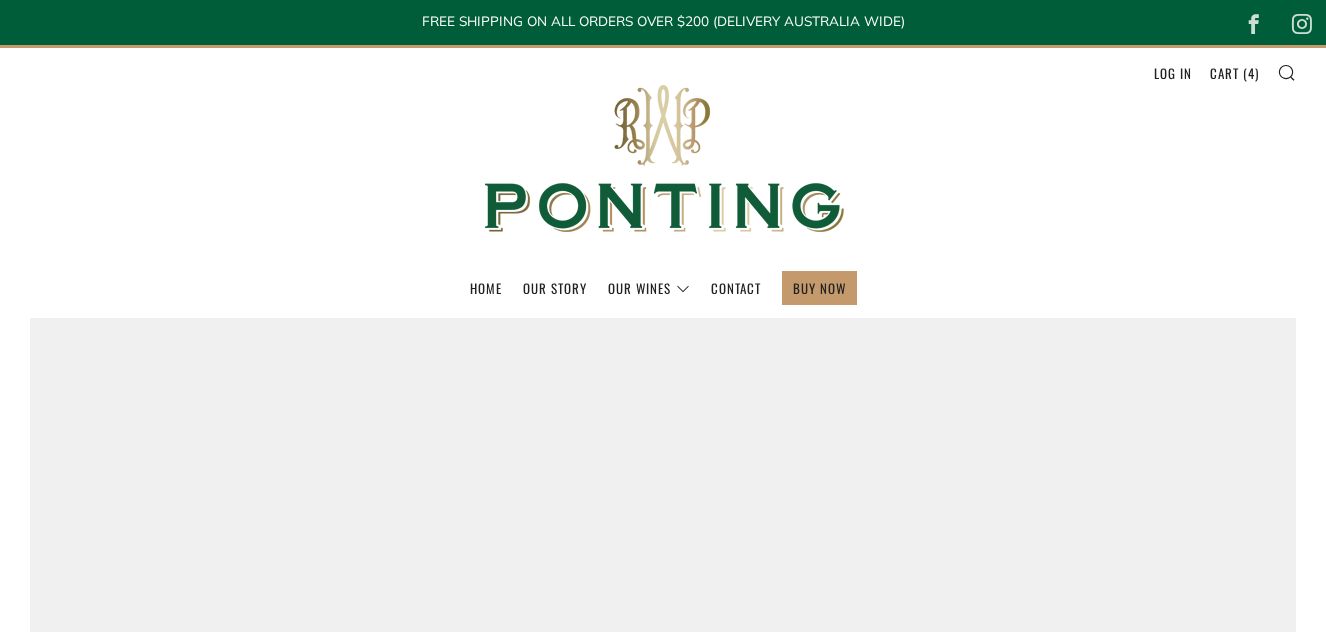 scroll, scrollTop: 0, scrollLeft: 0, axis: both 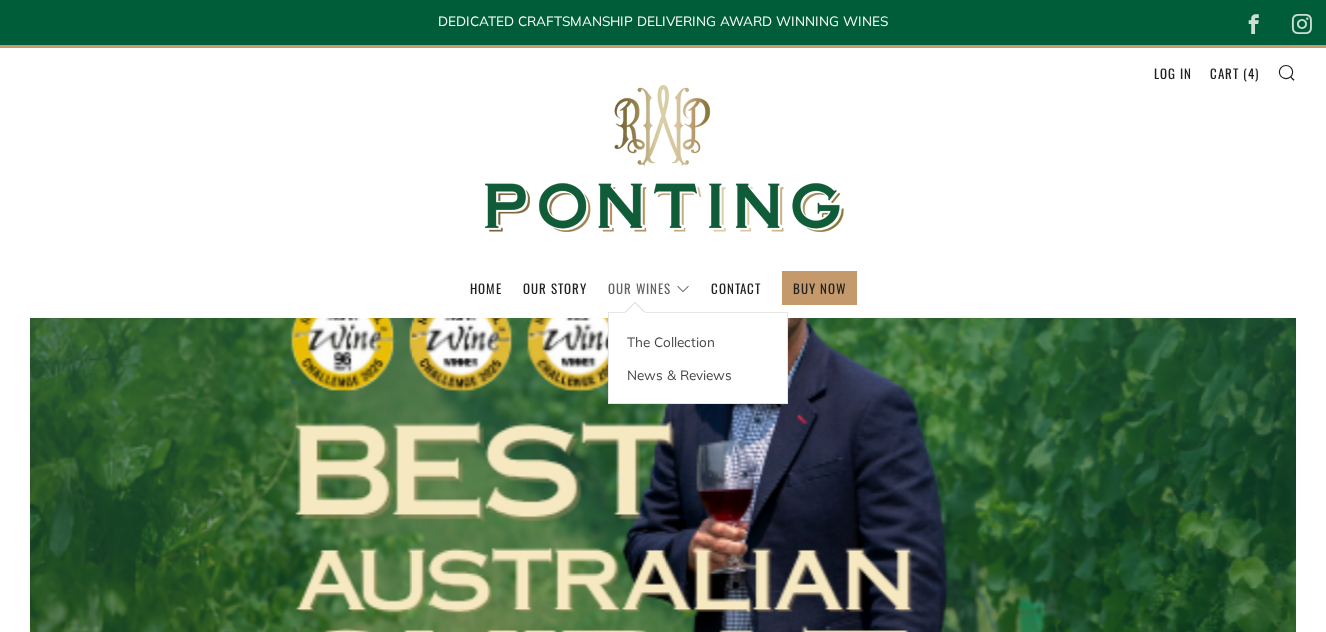 click on "Our Wines" at bounding box center (649, 288) 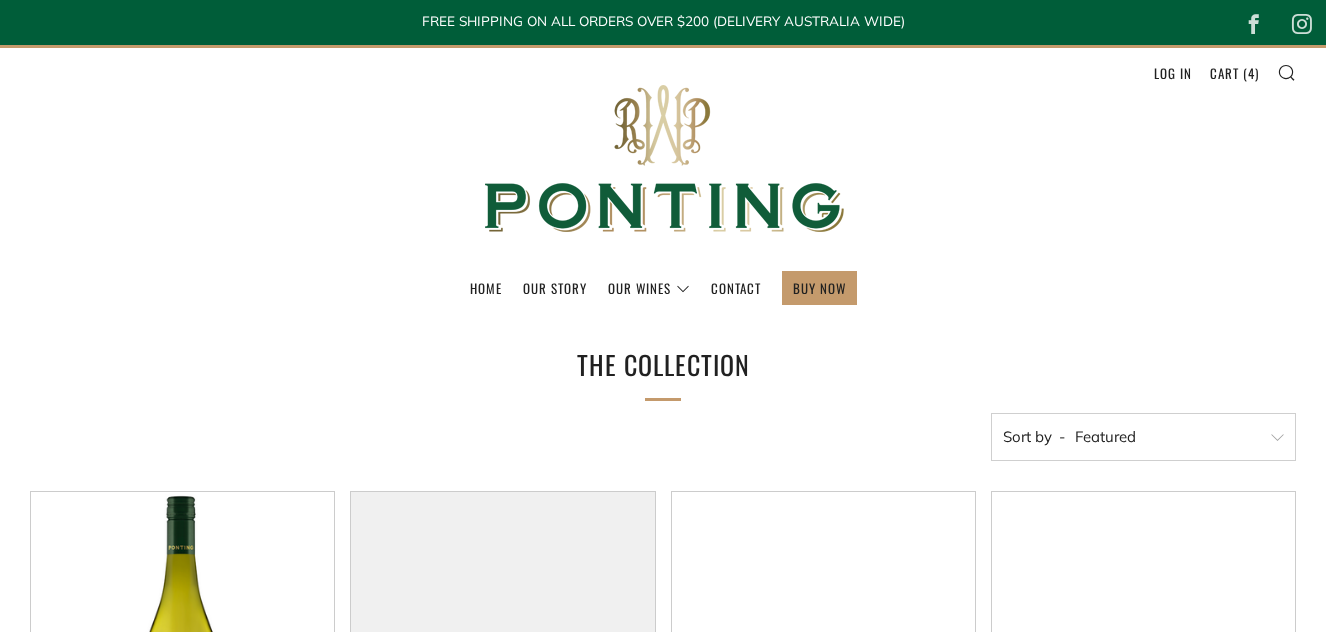 scroll, scrollTop: 0, scrollLeft: 0, axis: both 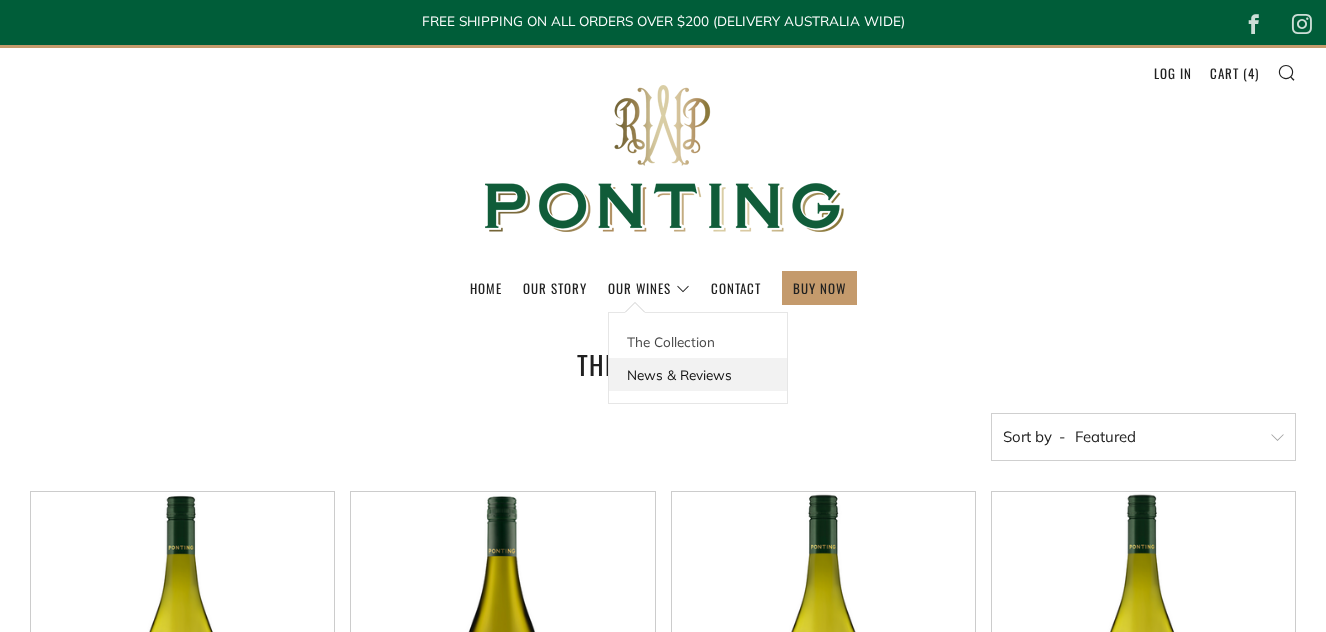 click on "News & Reviews" at bounding box center (698, 374) 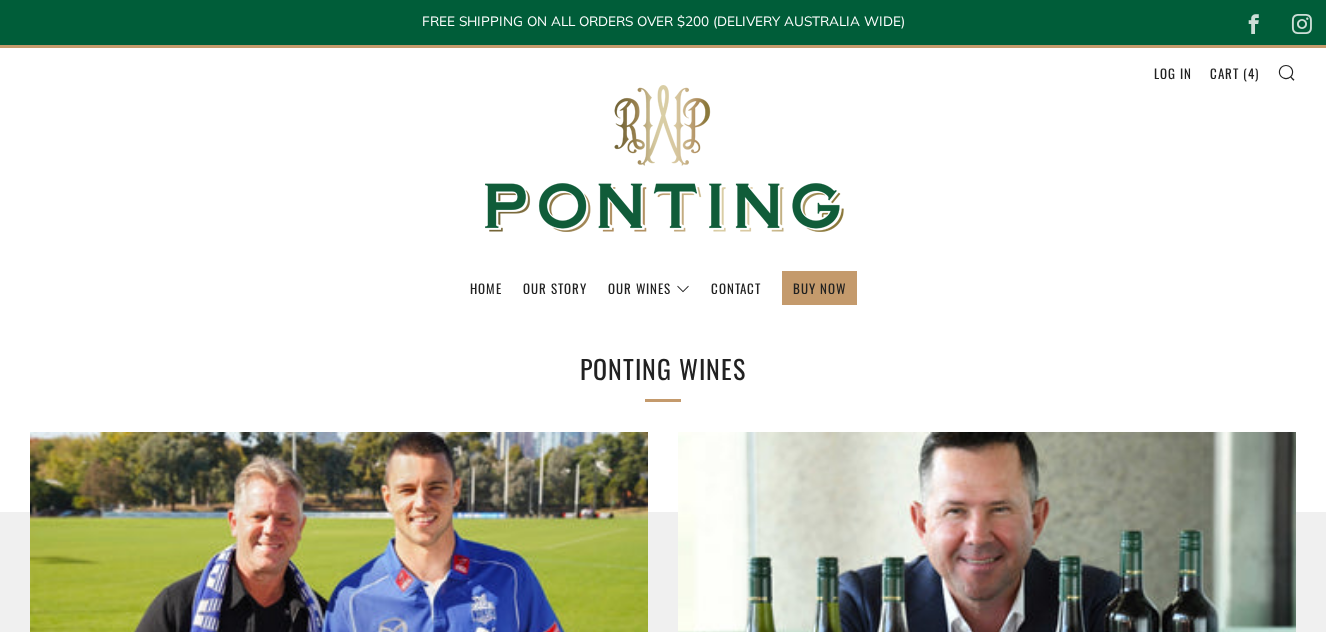 scroll, scrollTop: 0, scrollLeft: 0, axis: both 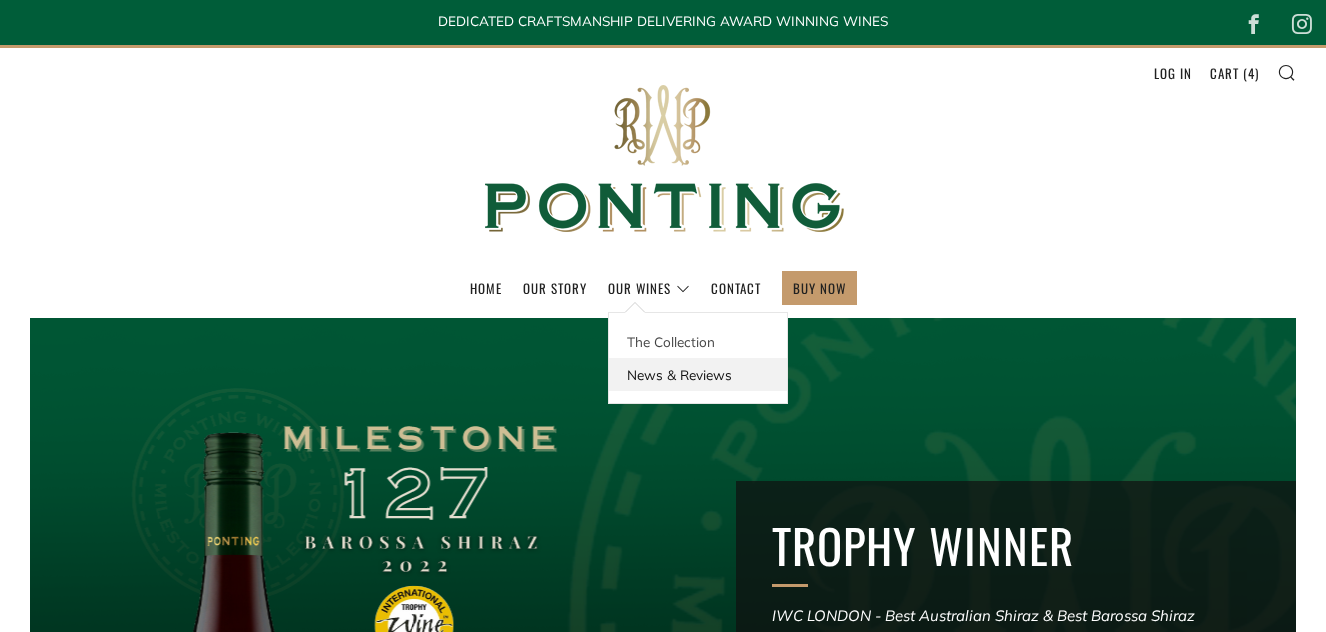 click on "News & Reviews" at bounding box center (698, 374) 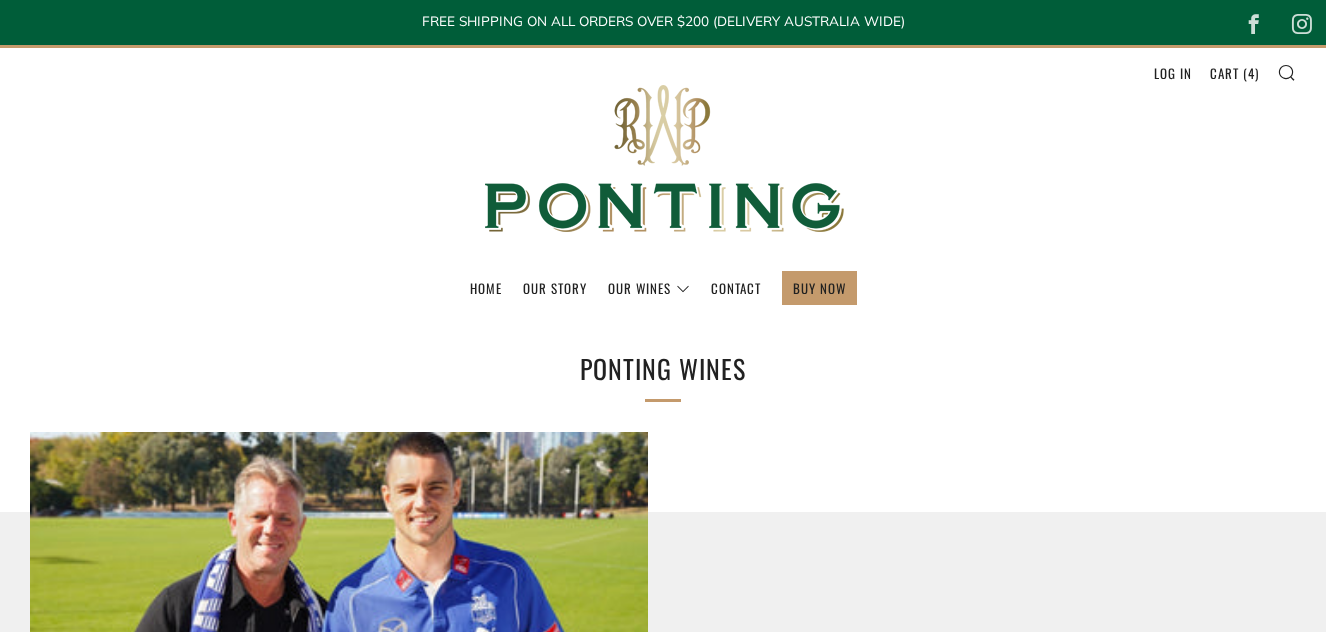 scroll, scrollTop: 0, scrollLeft: 0, axis: both 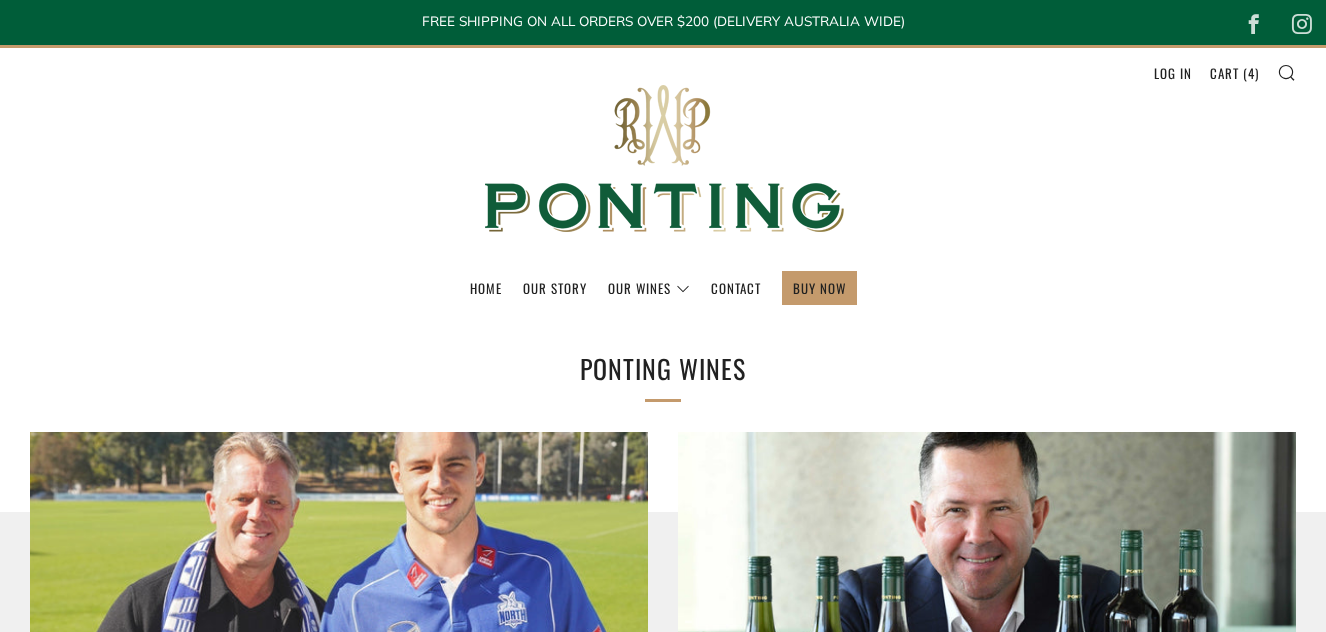 click at bounding box center (339, 603) 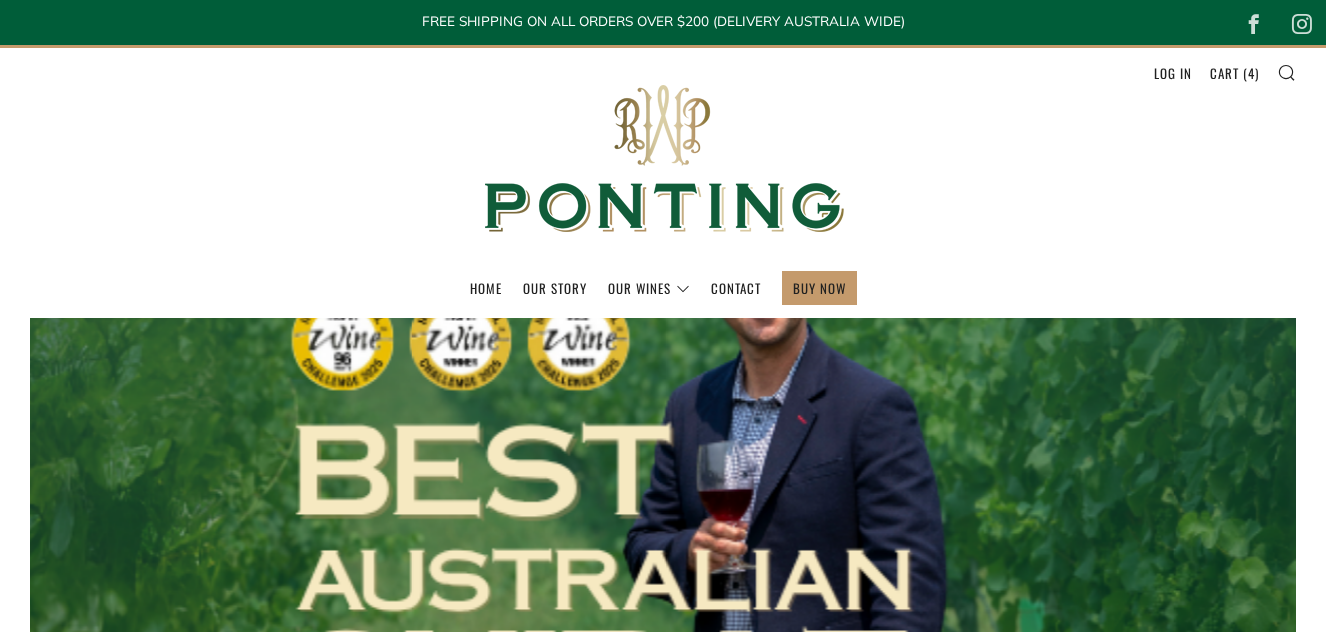 scroll, scrollTop: 0, scrollLeft: 0, axis: both 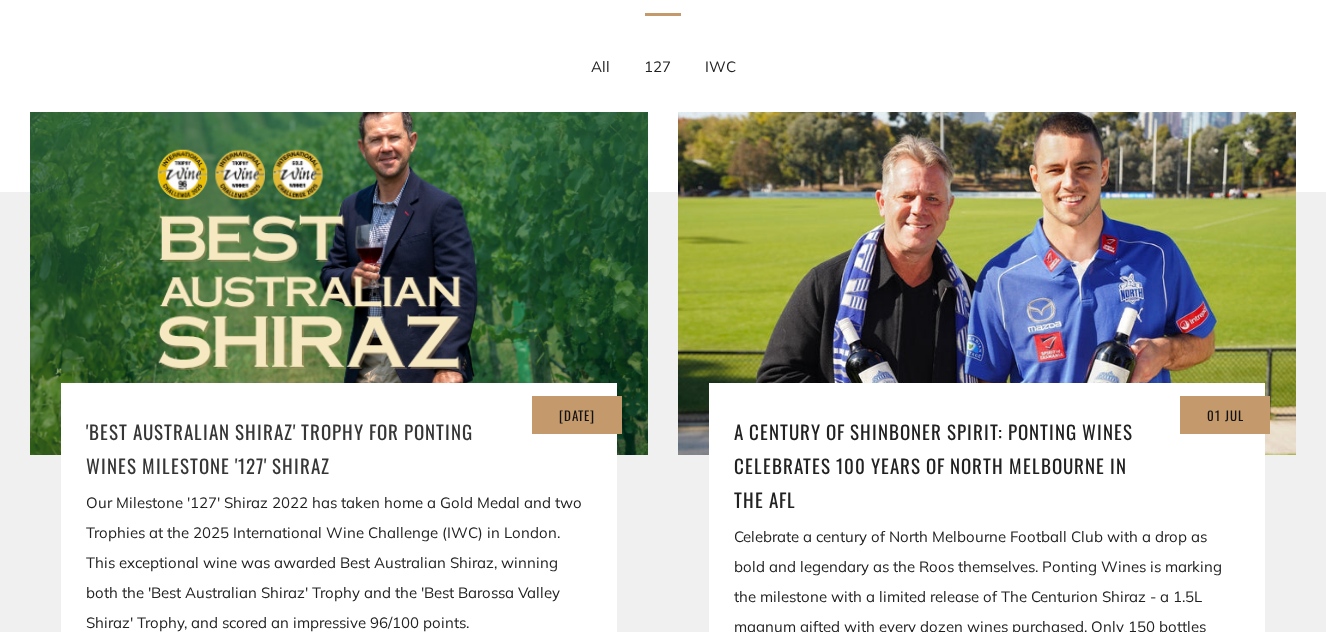 click on "'Best Australian Shiraz' Trophy for Ponting Wines Milestone '127' Shiraz" at bounding box center [339, 448] 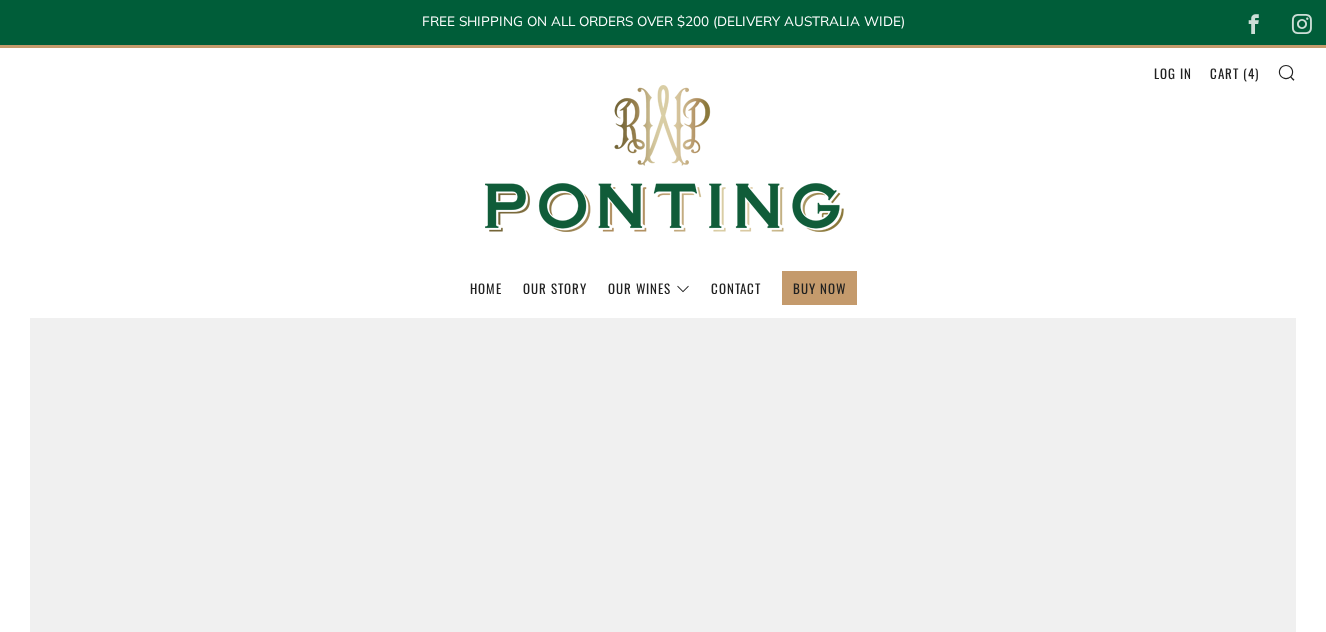 scroll, scrollTop: 0, scrollLeft: 0, axis: both 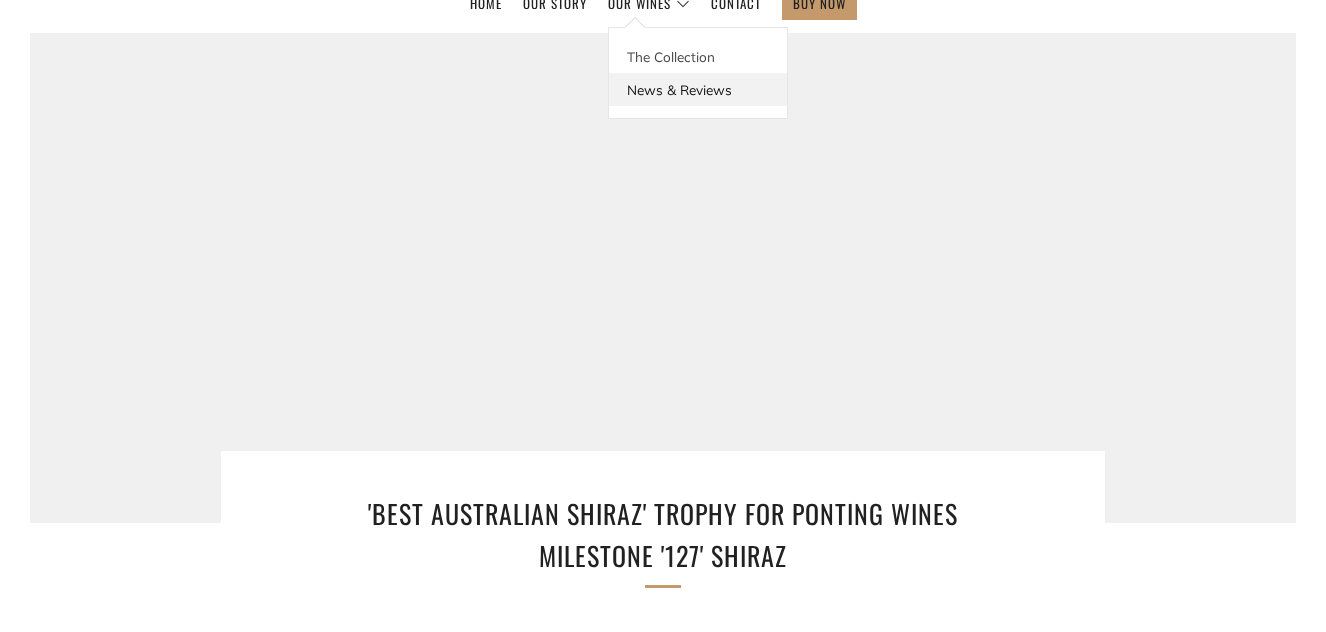 click on "News & Reviews" at bounding box center (698, 89) 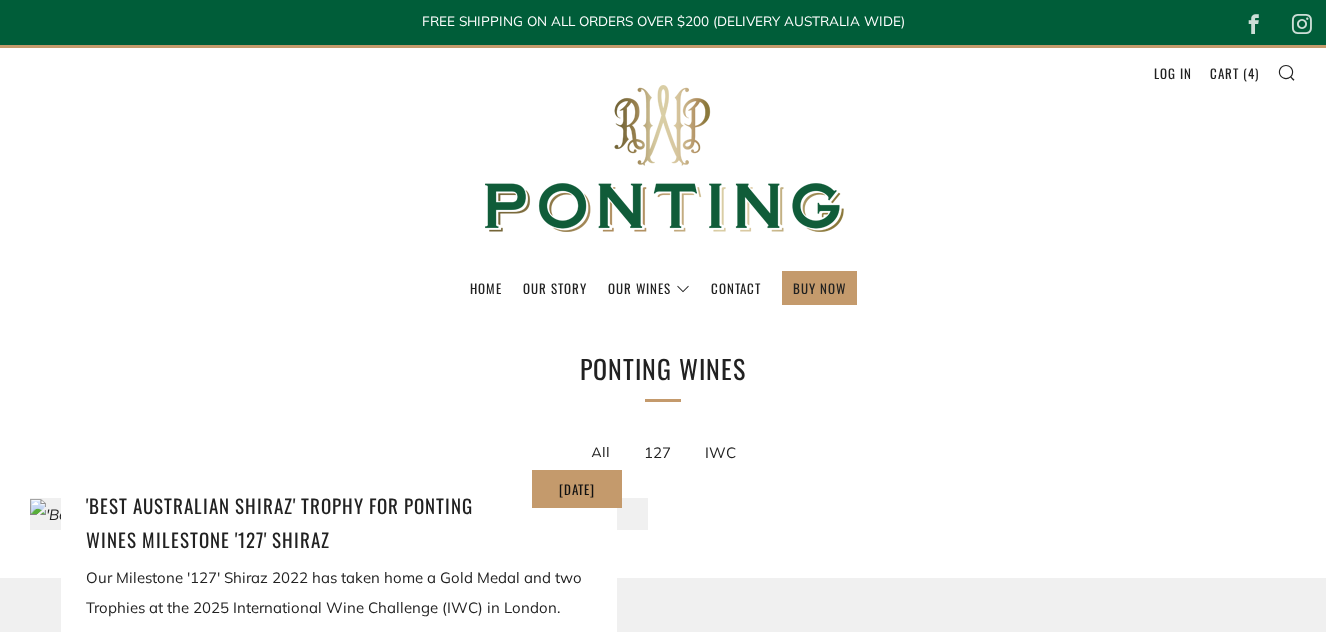scroll, scrollTop: 0, scrollLeft: 0, axis: both 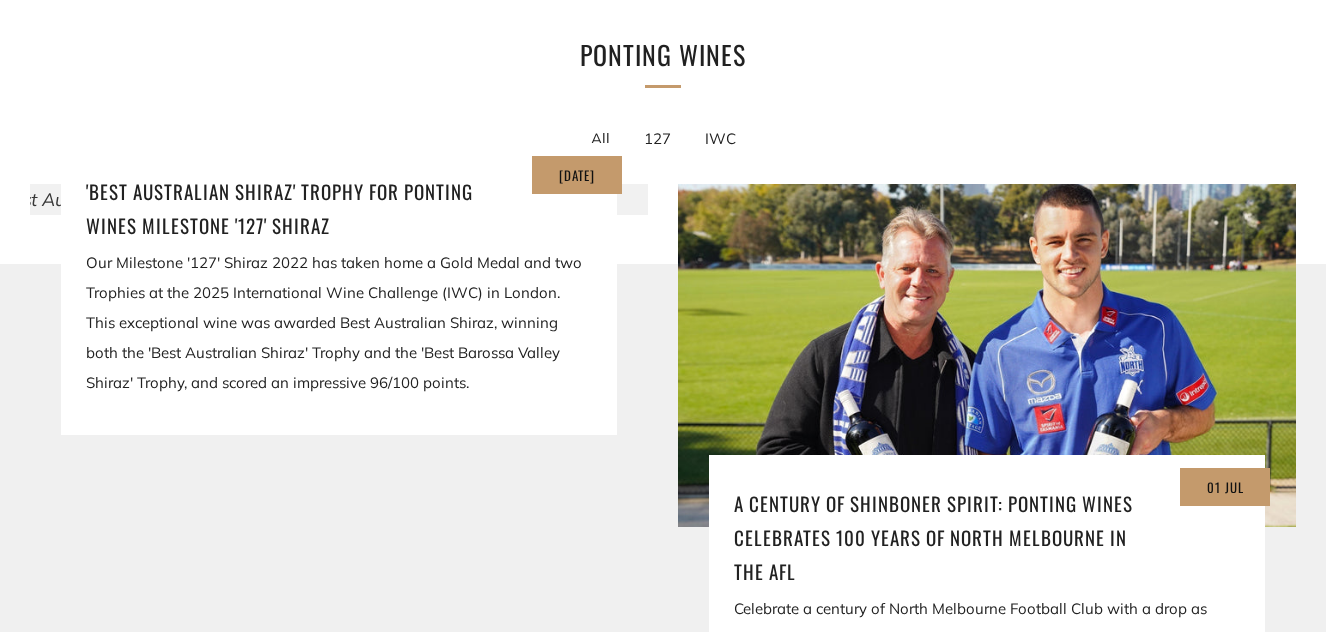 drag, startPoint x: 431, startPoint y: 321, endPoint x: 355, endPoint y: 331, distance: 76.655075 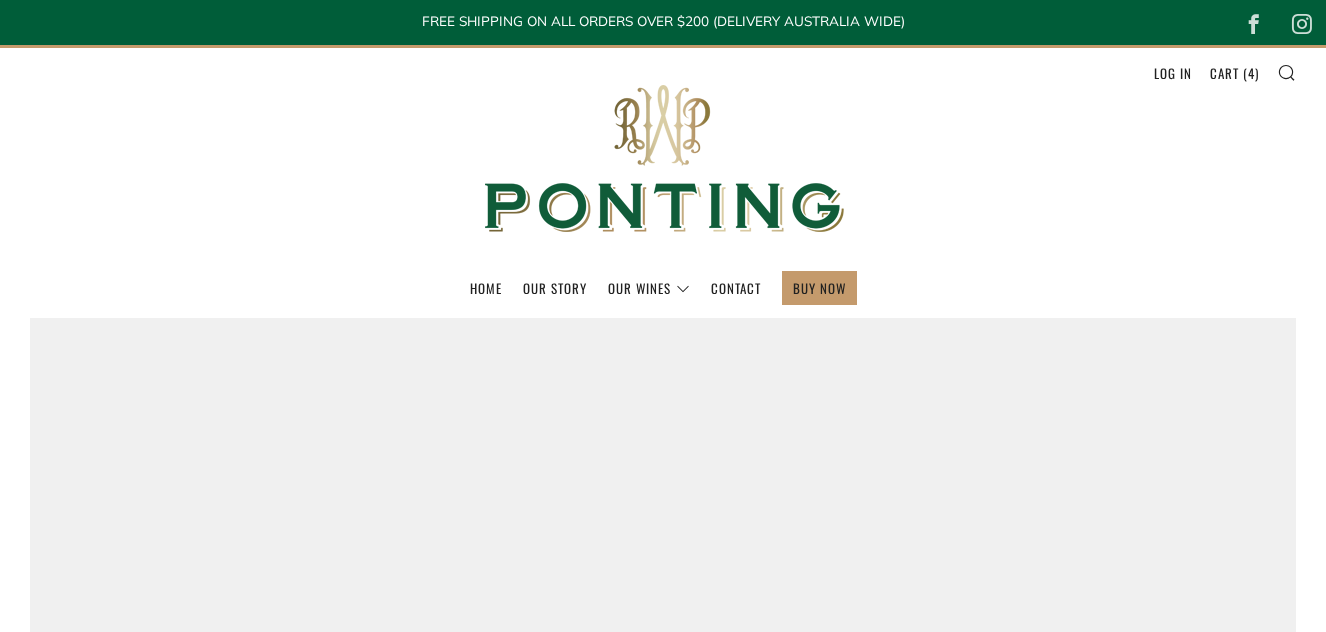 scroll, scrollTop: 0, scrollLeft: 0, axis: both 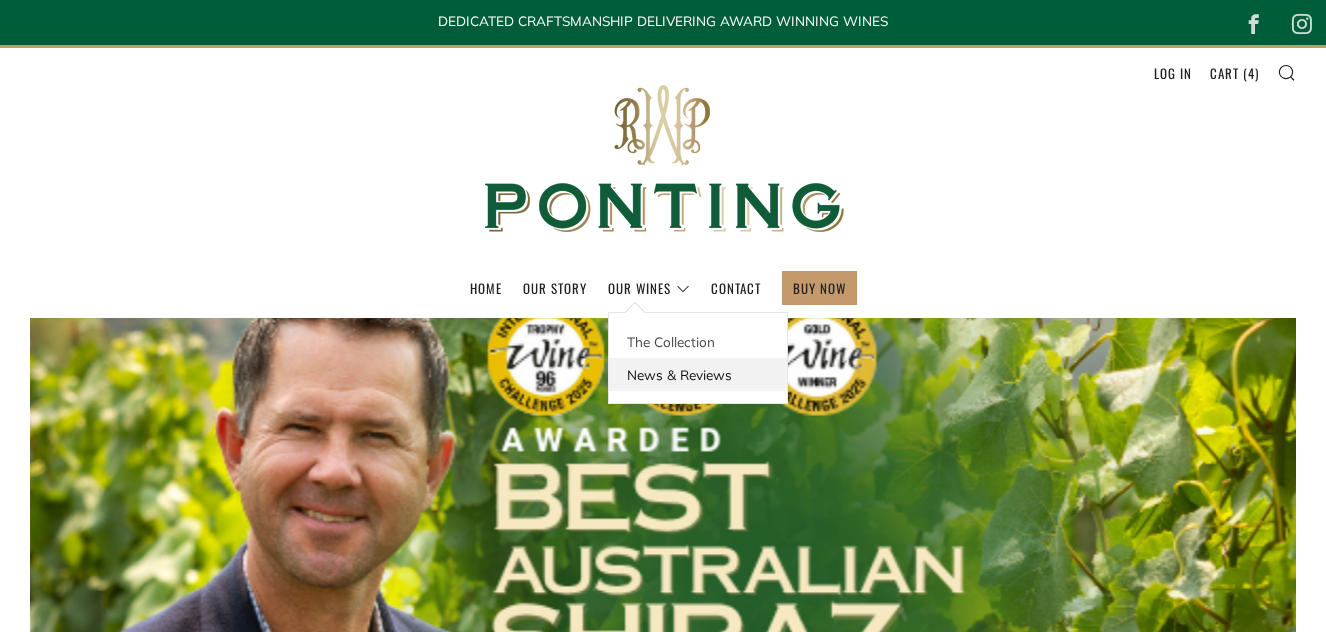 click on "News & Reviews" at bounding box center (698, 374) 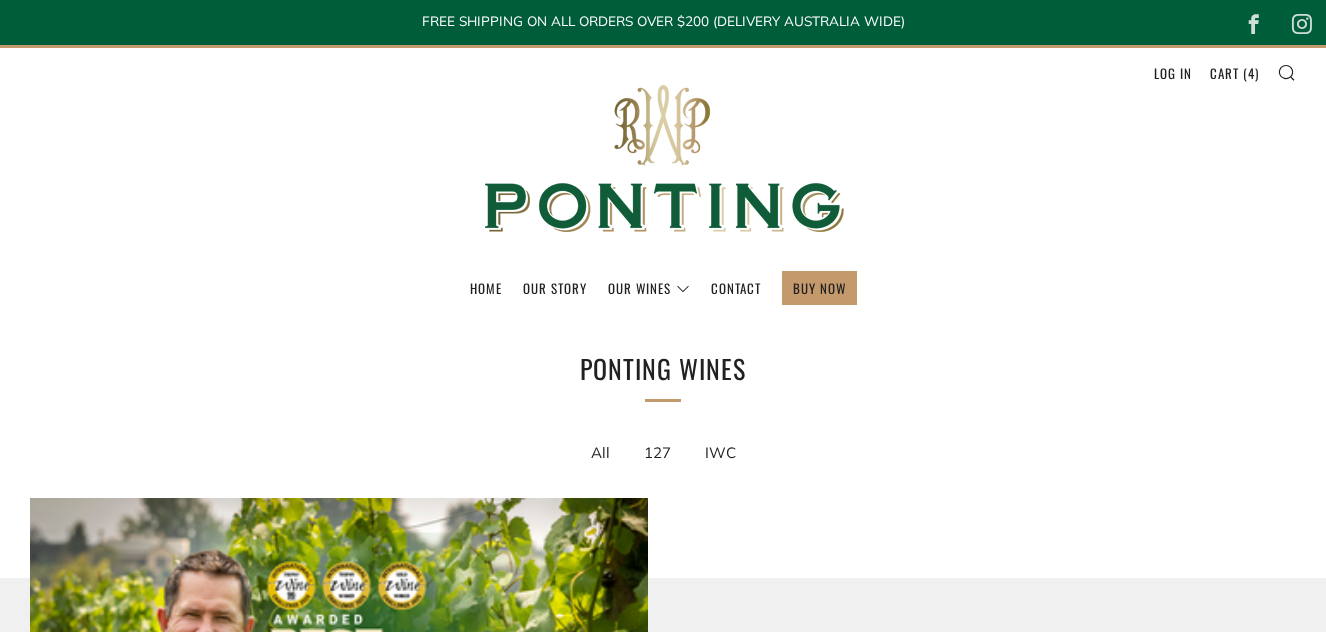 scroll, scrollTop: 0, scrollLeft: 0, axis: both 